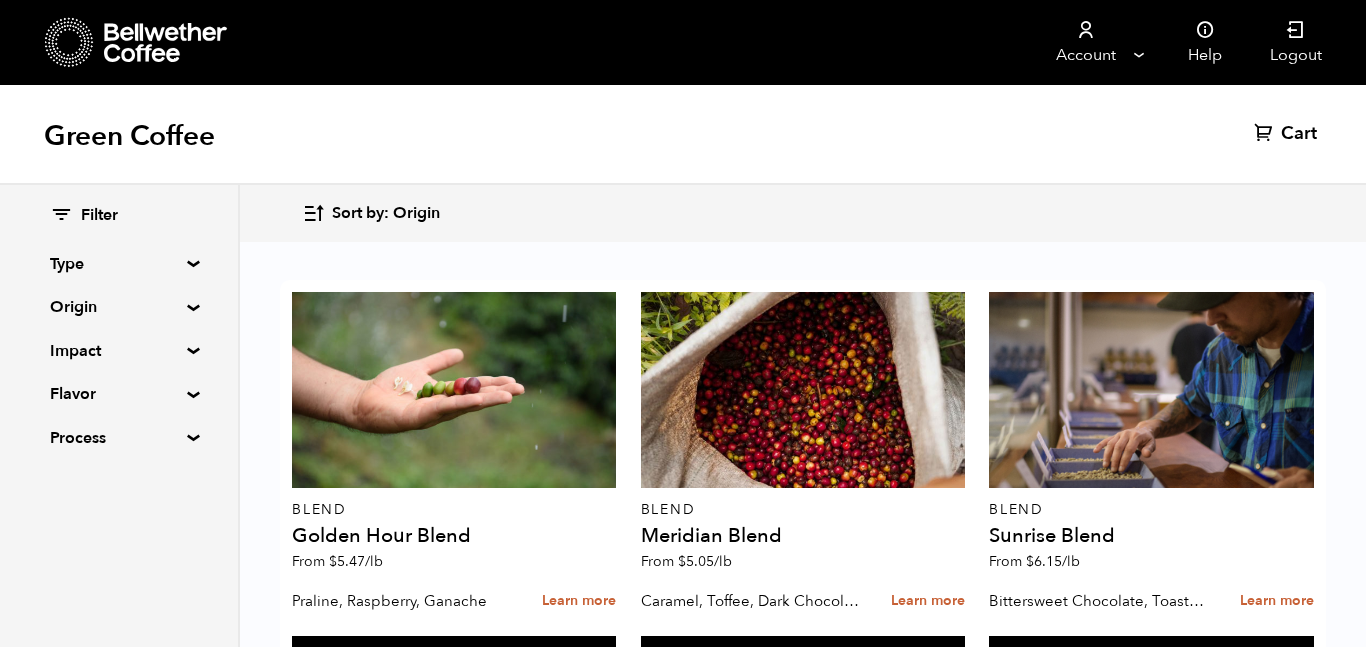 scroll, scrollTop: 2453, scrollLeft: 0, axis: vertical 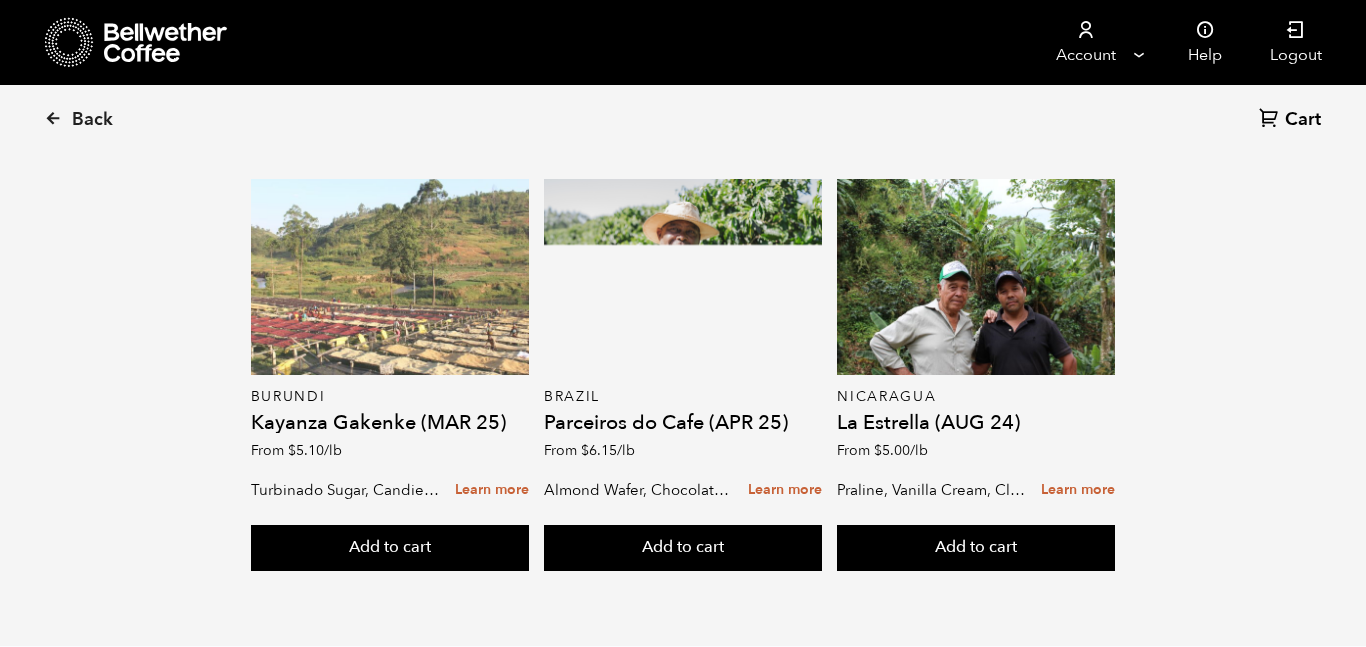 click at bounding box center (390, 277) 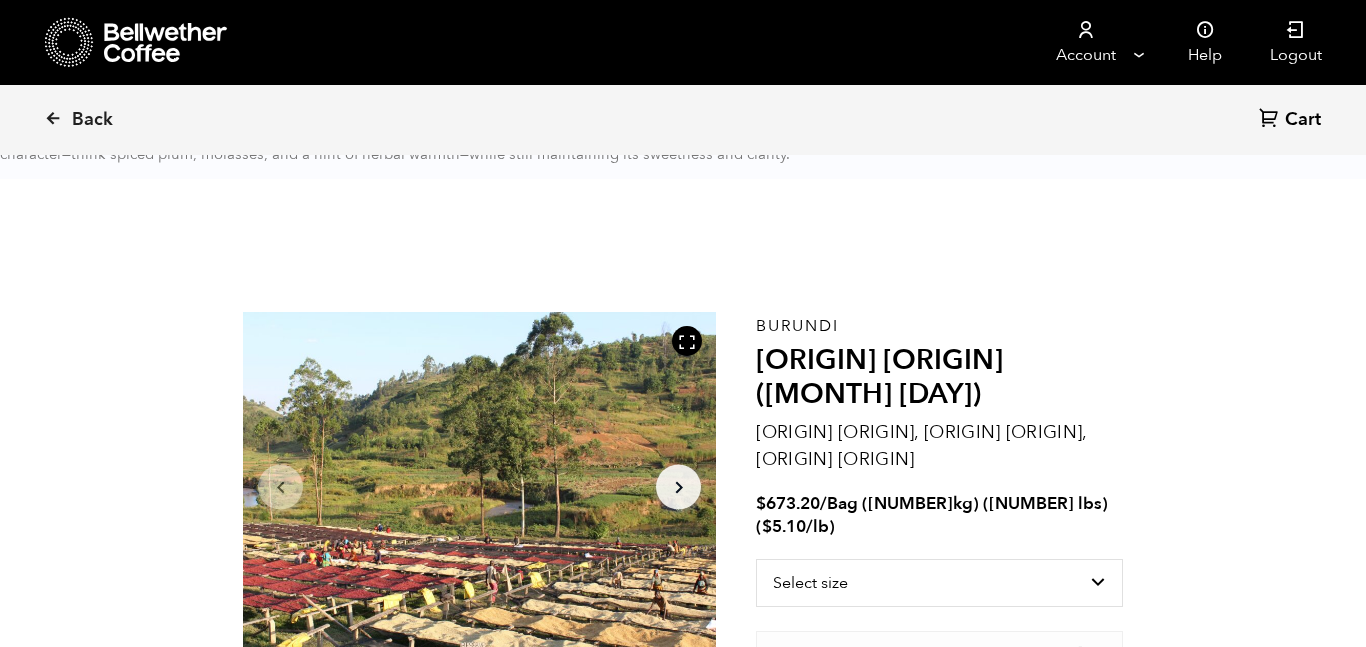 scroll, scrollTop: 0, scrollLeft: 0, axis: both 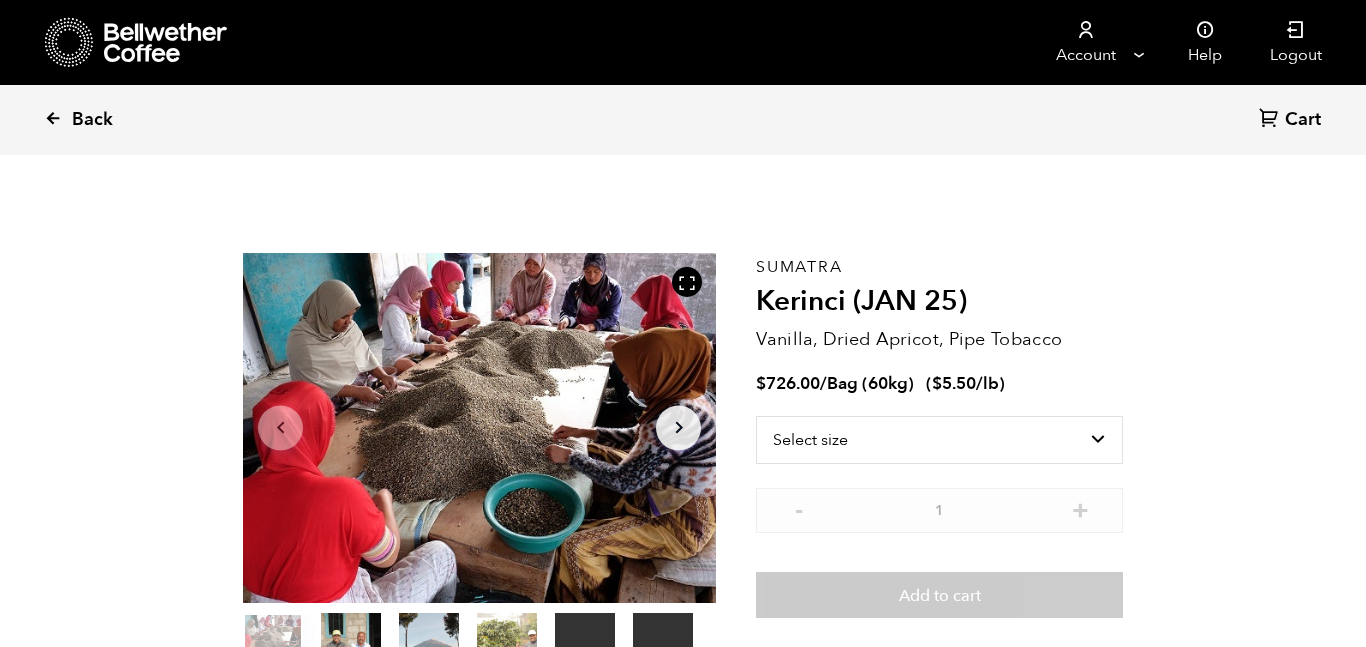 click on "Back" at bounding box center [92, 120] 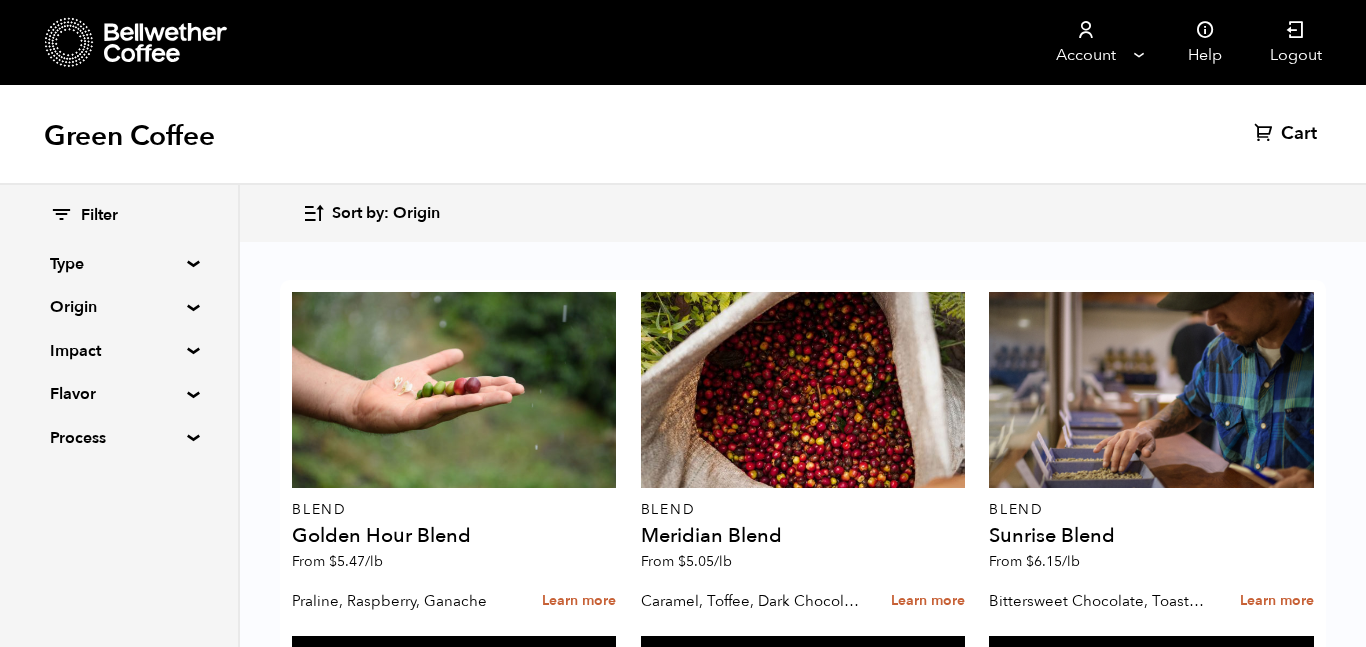 scroll, scrollTop: 1213, scrollLeft: 0, axis: vertical 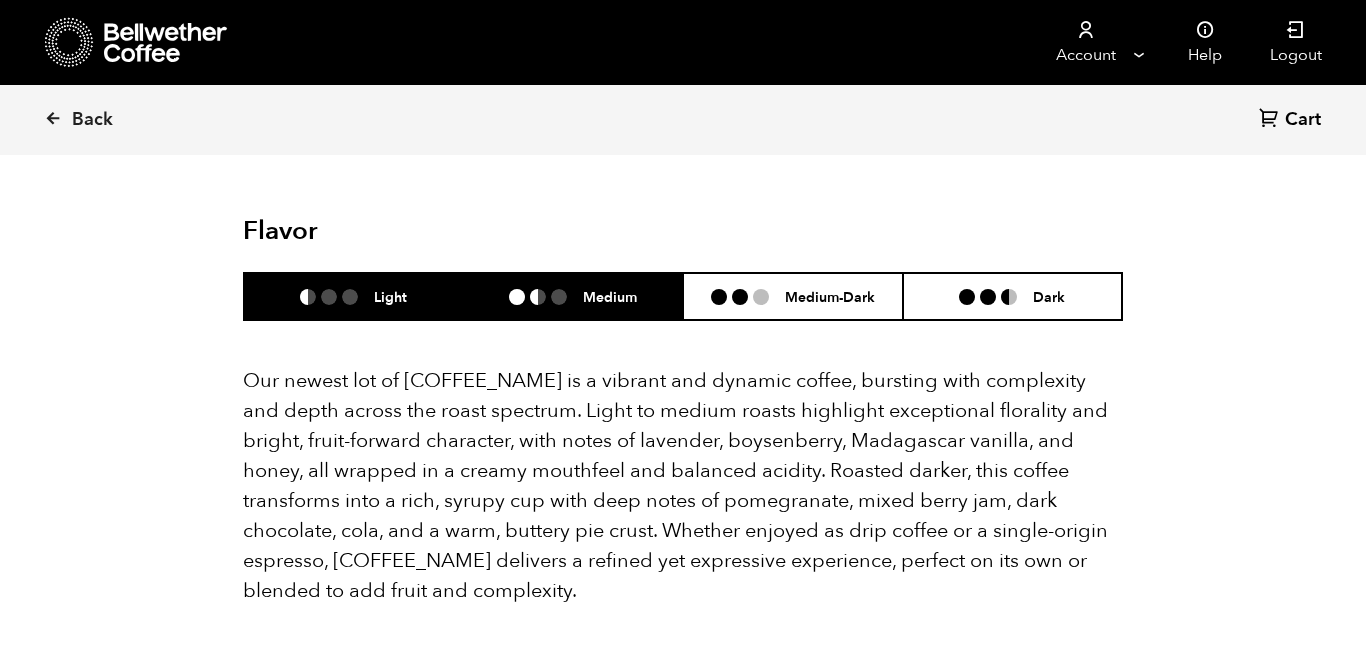 click on "Medium" at bounding box center (574, 296) 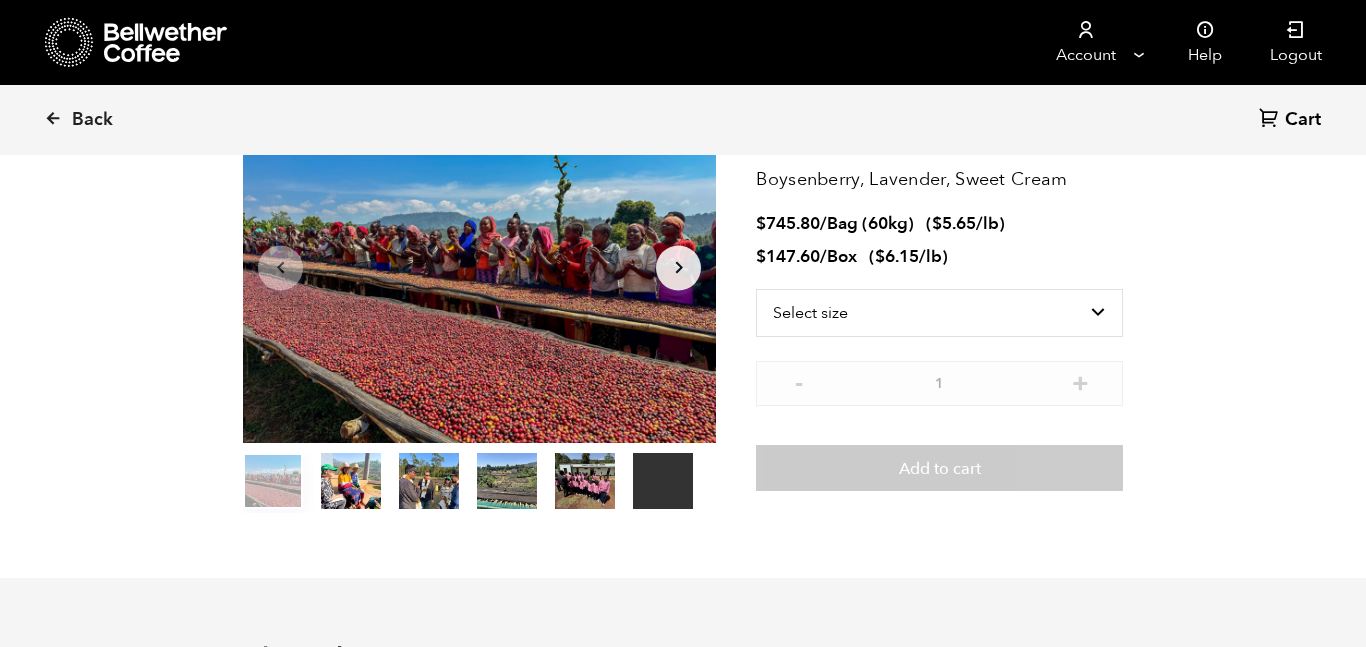scroll, scrollTop: 0, scrollLeft: 0, axis: both 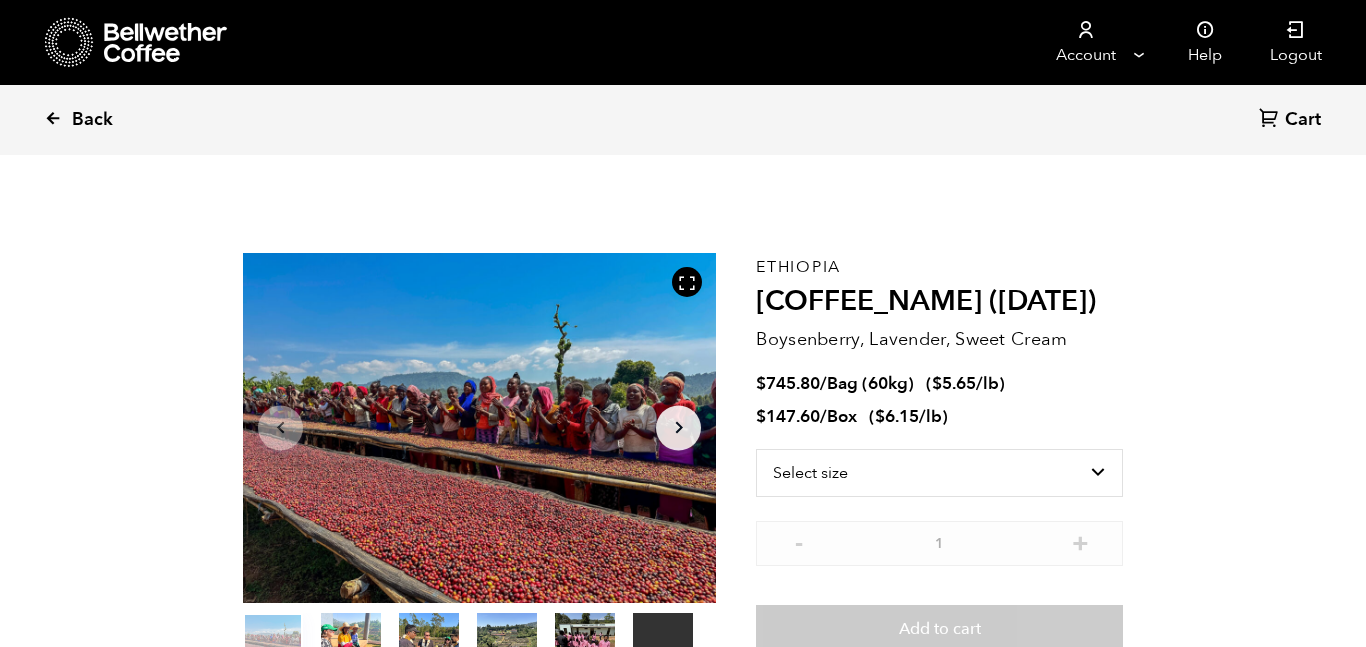 click on "Back" at bounding box center (92, 120) 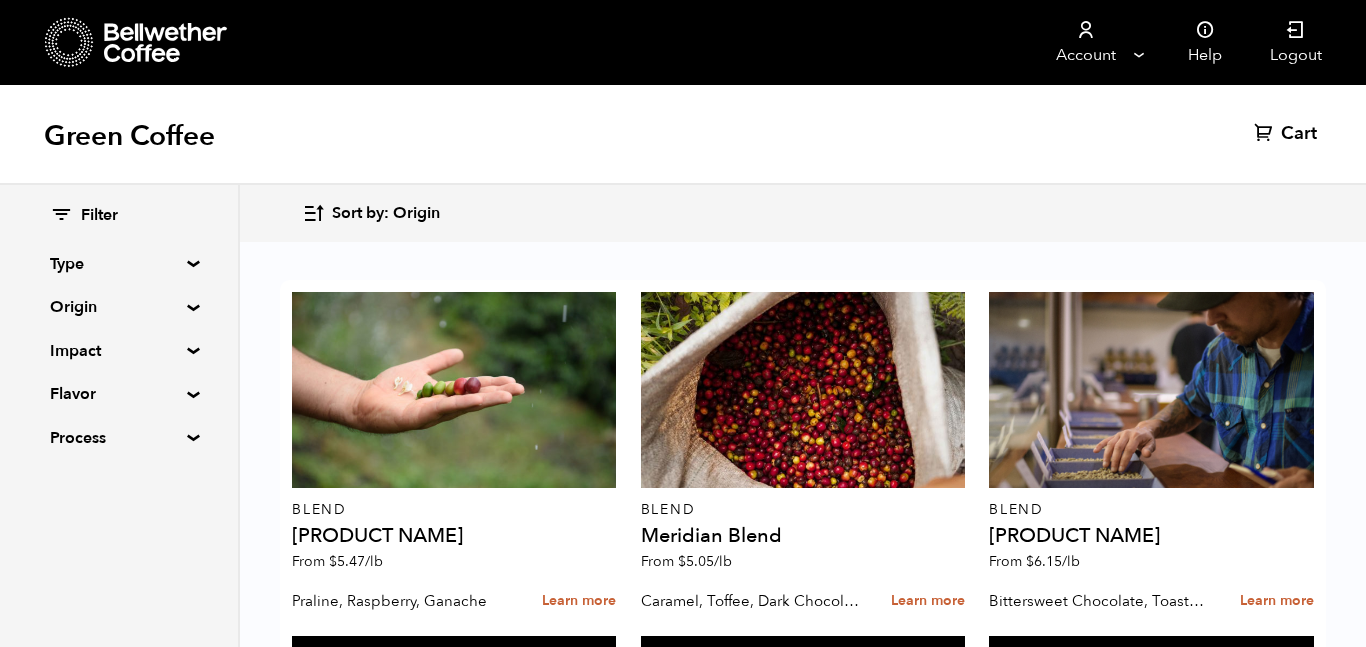 scroll, scrollTop: 1234, scrollLeft: 0, axis: vertical 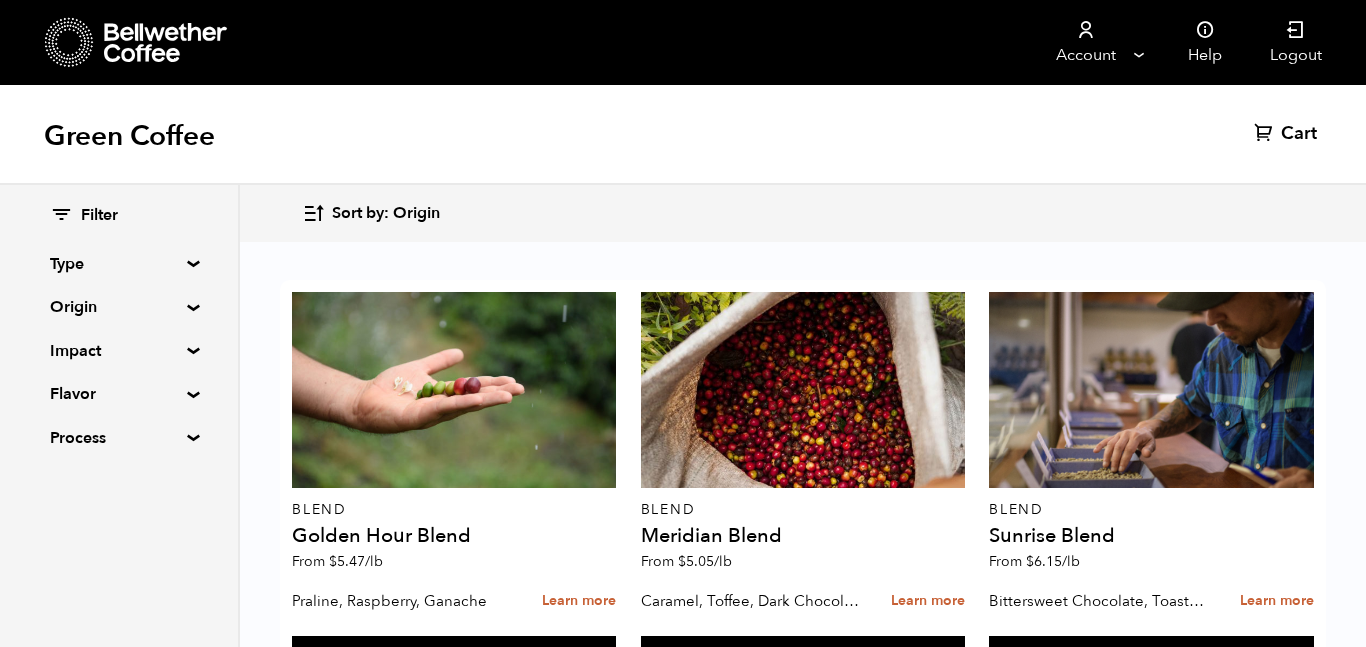 click on "Buy again" at bounding box center (1151, 804) 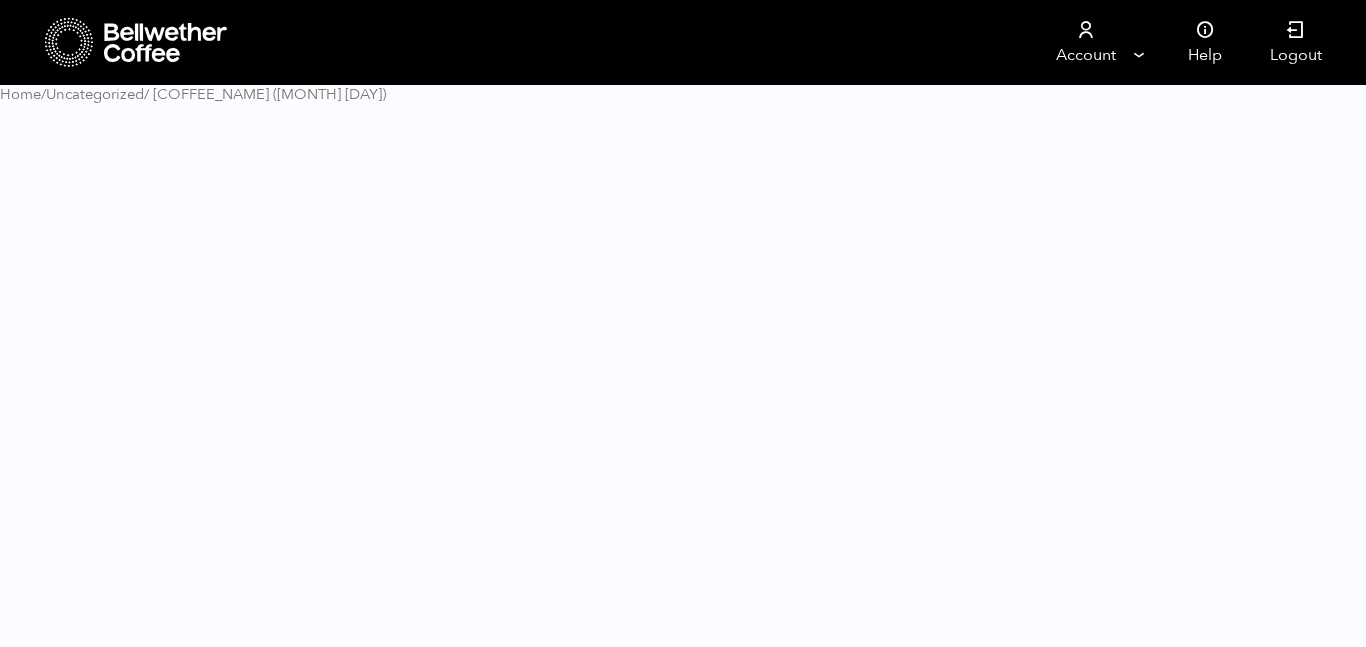 scroll, scrollTop: 0, scrollLeft: 0, axis: both 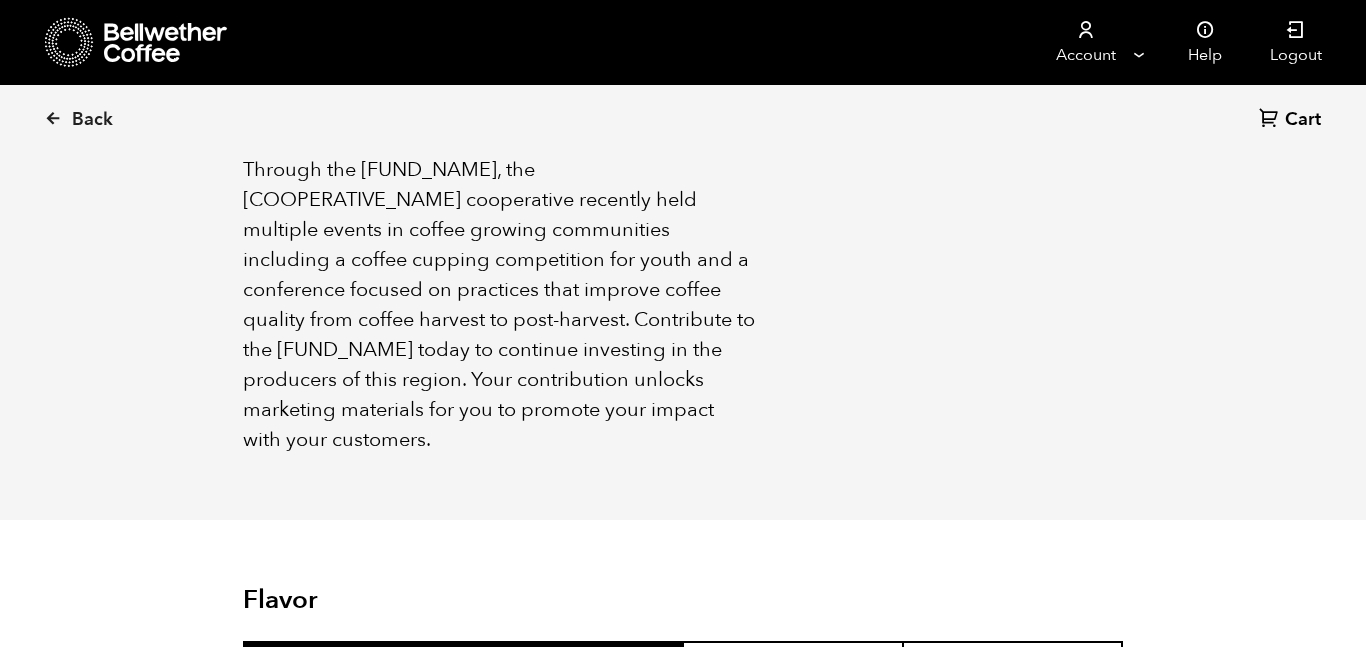 click on "Medium" at bounding box center (574, 665) 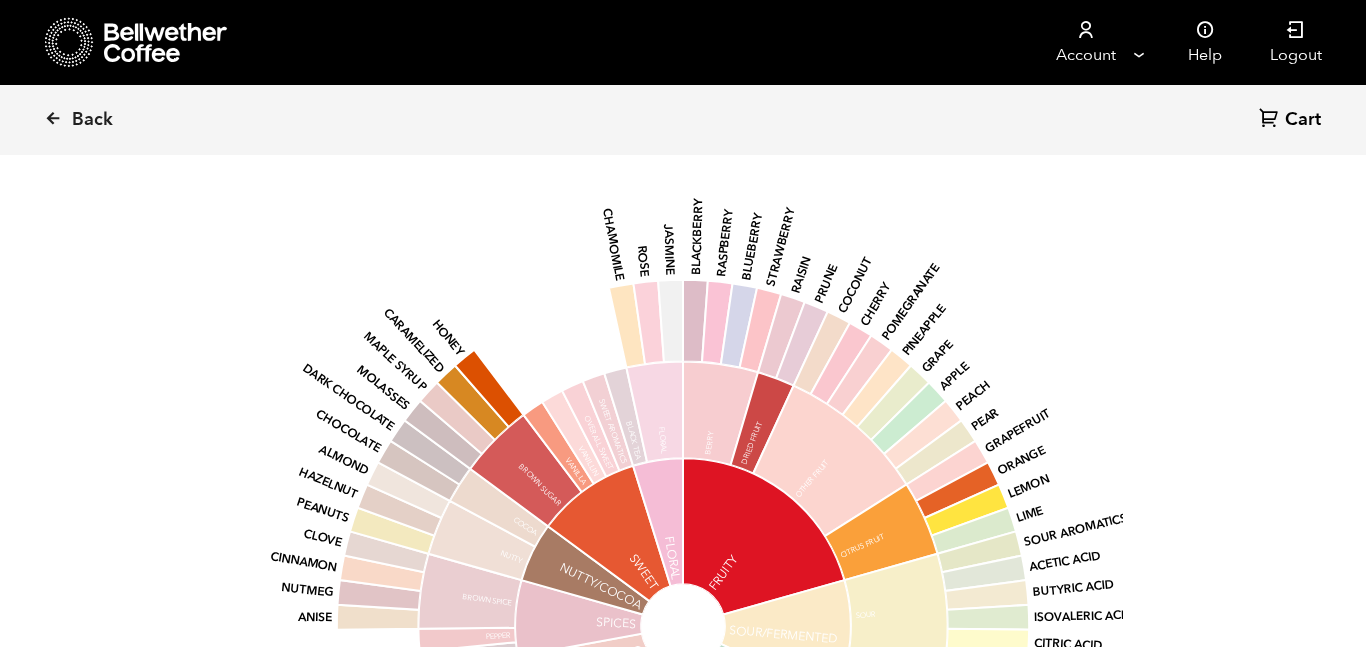 scroll, scrollTop: 2547, scrollLeft: 0, axis: vertical 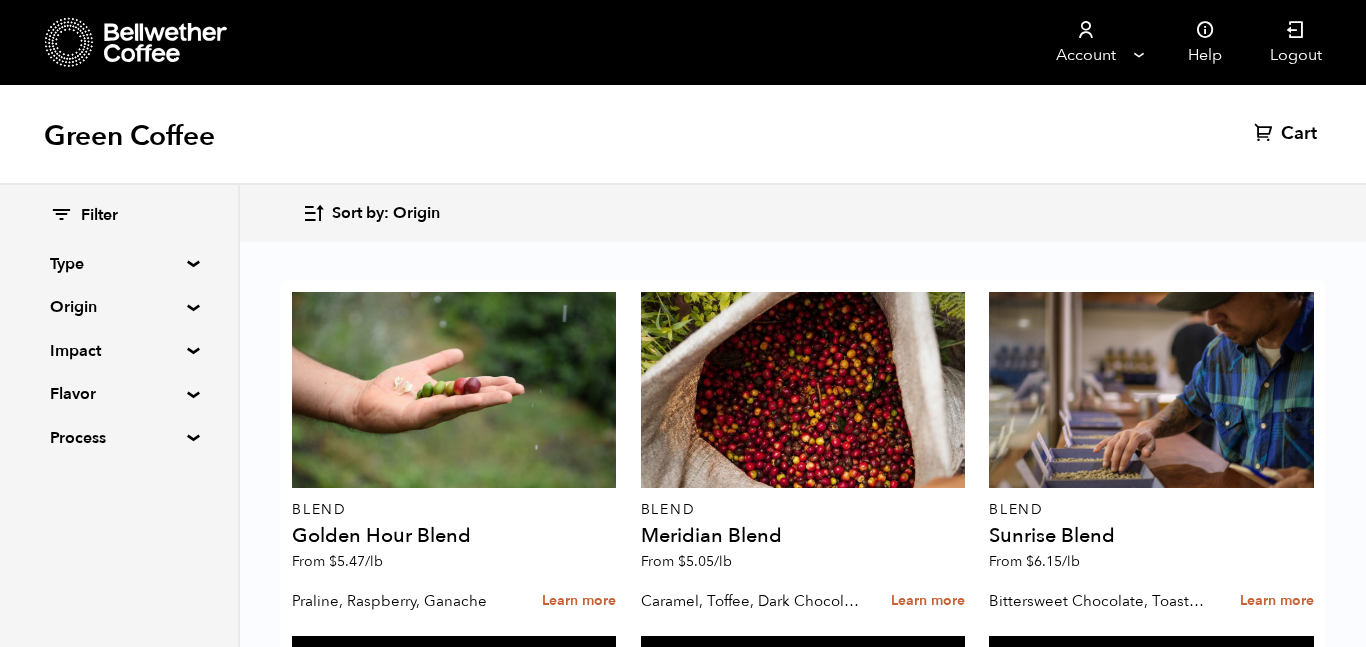 click on "Buy again" at bounding box center (454, 2460) 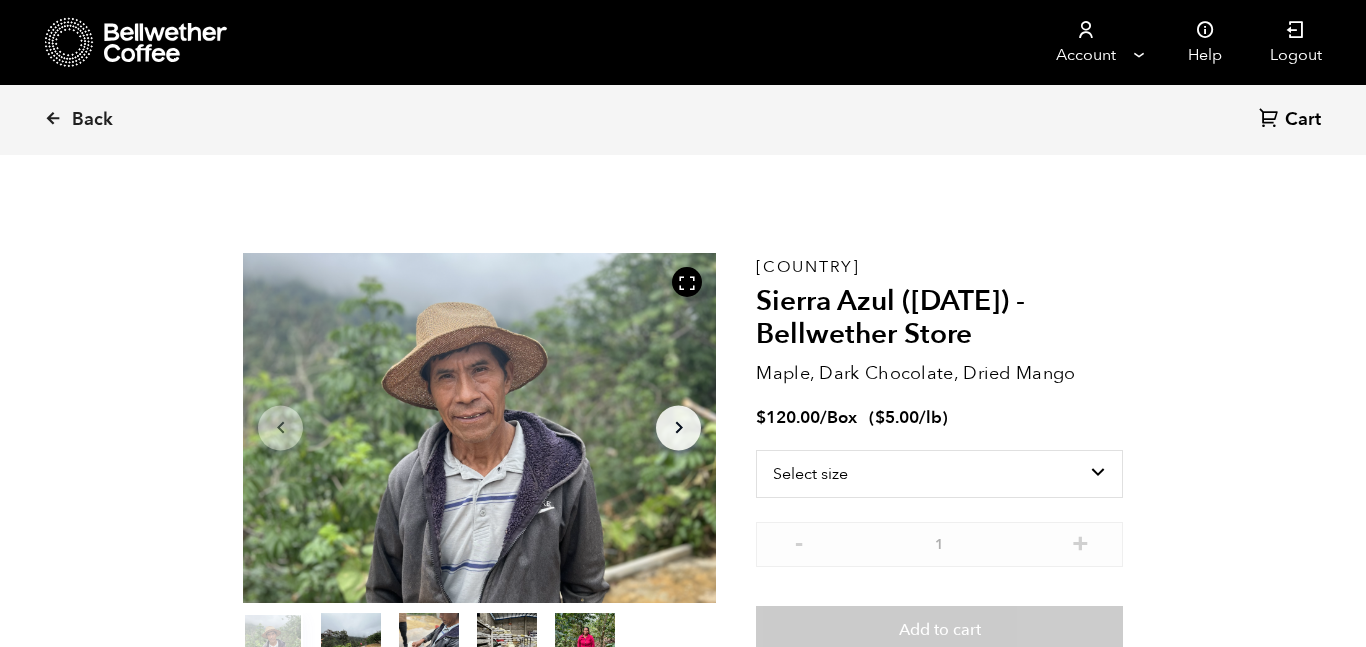 scroll, scrollTop: 0, scrollLeft: 0, axis: both 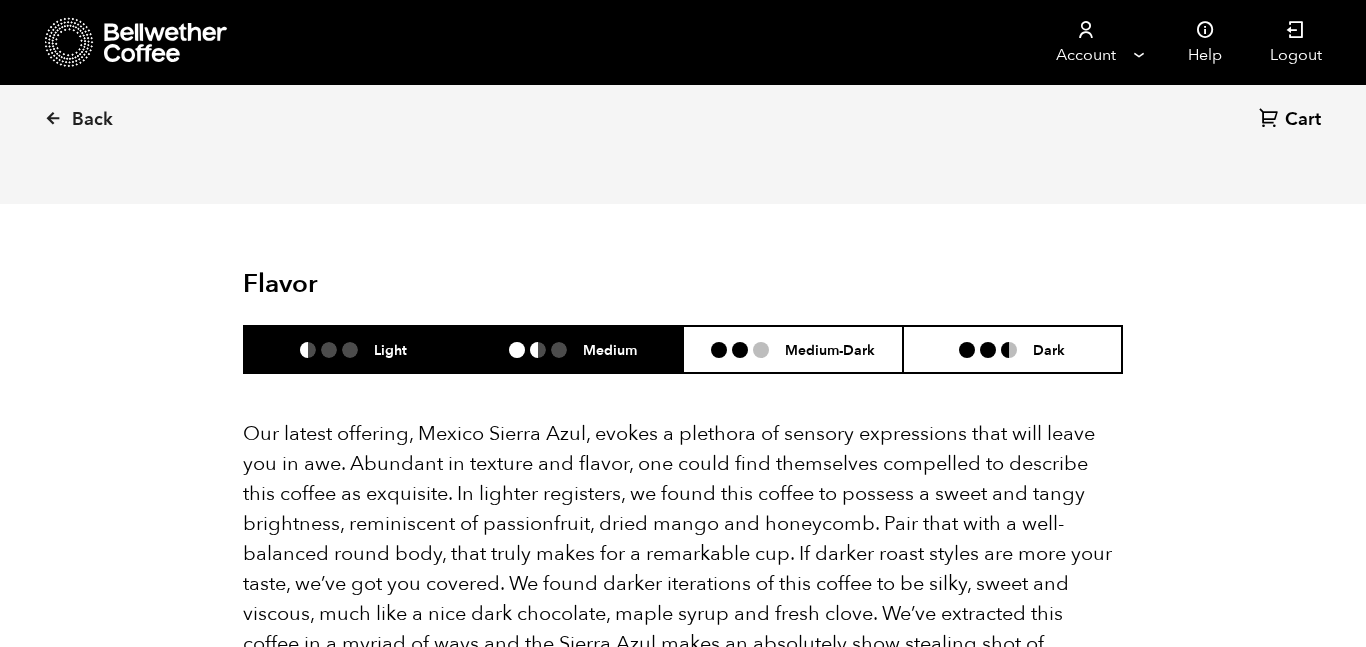 click on "Medium" at bounding box center [574, 349] 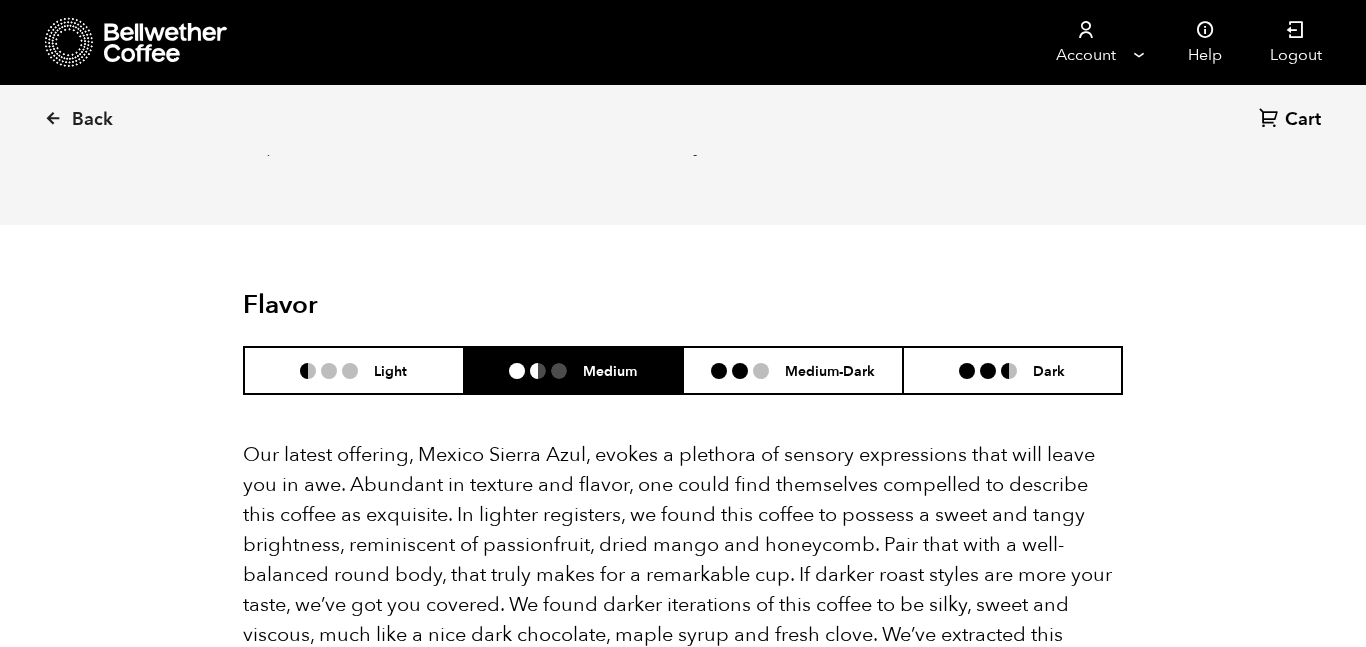 scroll, scrollTop: 1522, scrollLeft: 0, axis: vertical 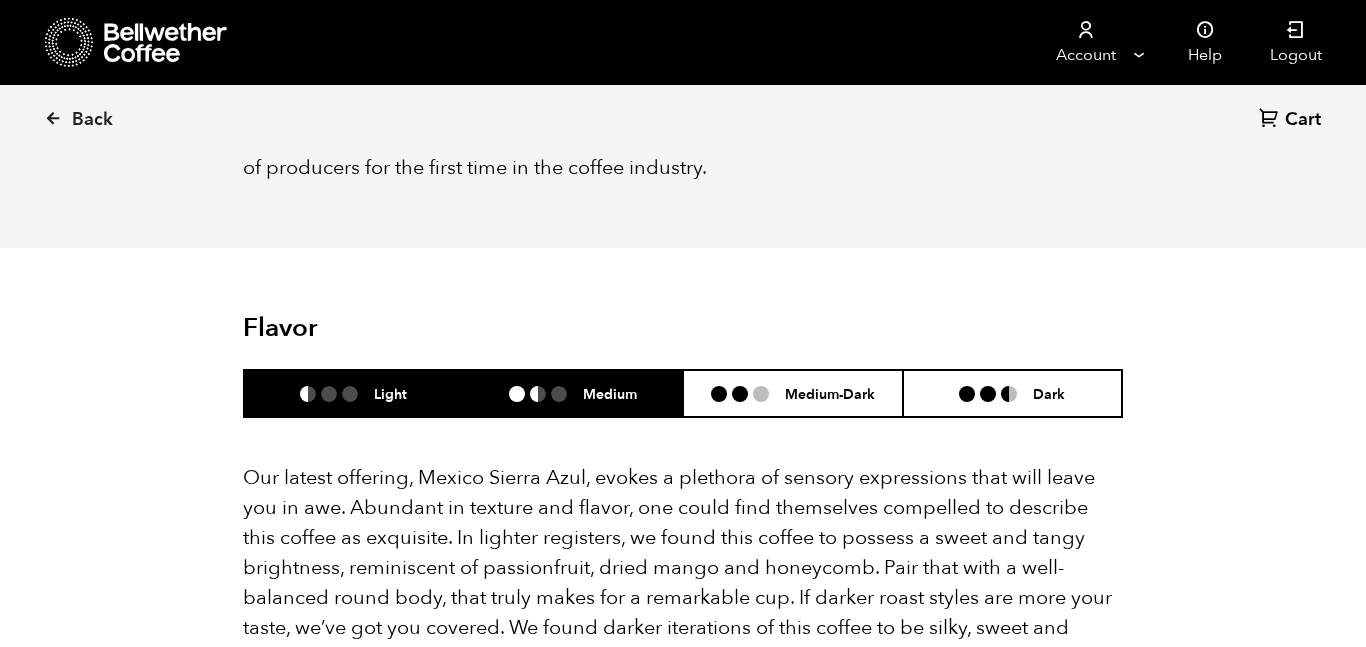 click on "Light" at bounding box center [354, 393] 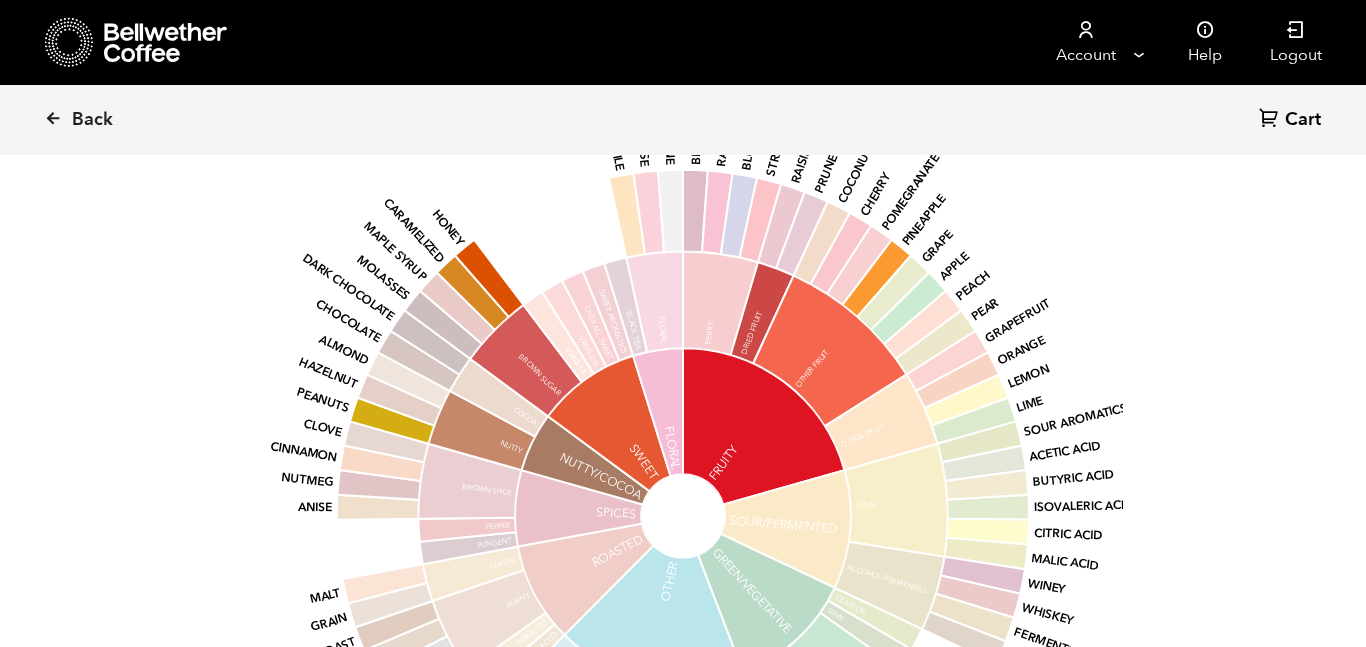 scroll, scrollTop: 2211, scrollLeft: 0, axis: vertical 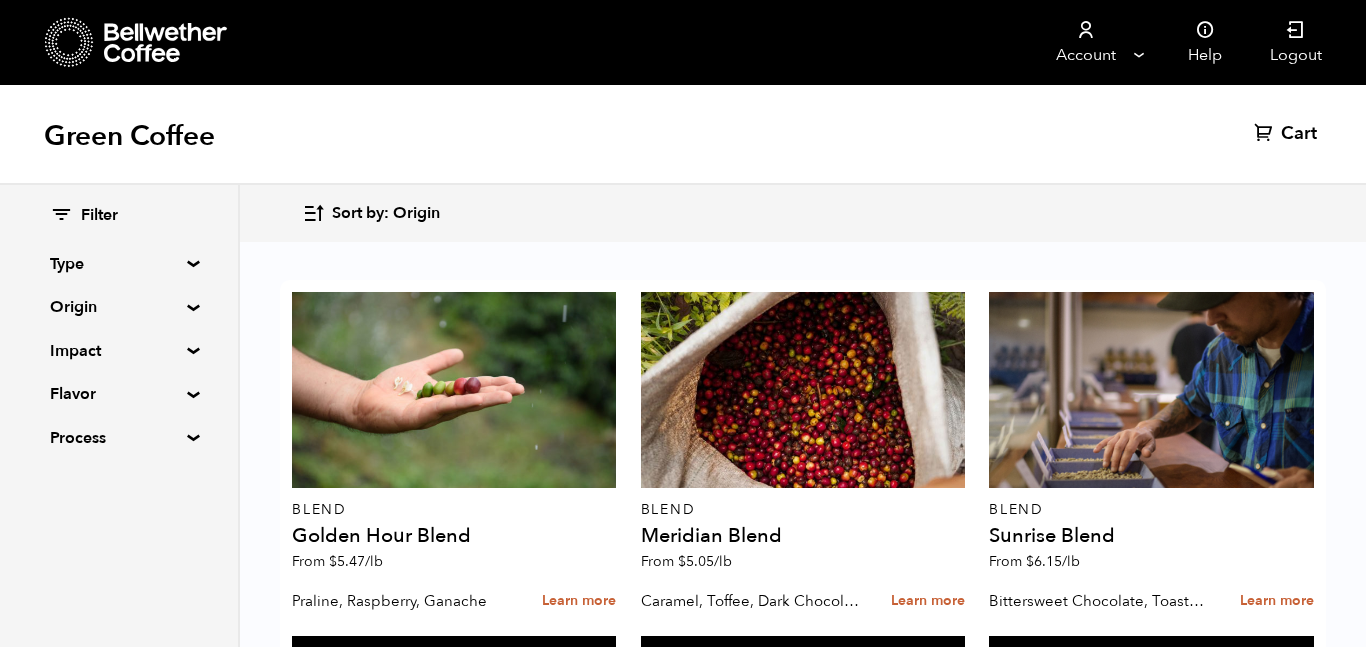 click on "Buy again" at bounding box center [1151, 2460] 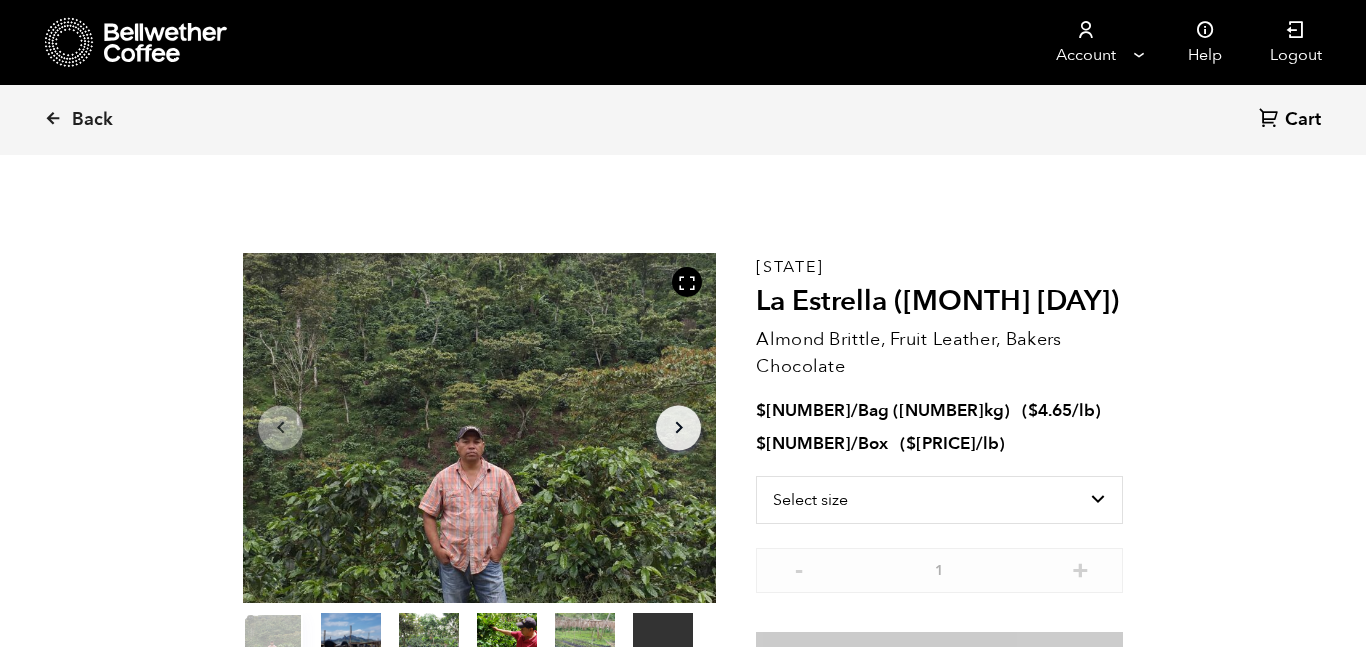 scroll, scrollTop: 0, scrollLeft: 0, axis: both 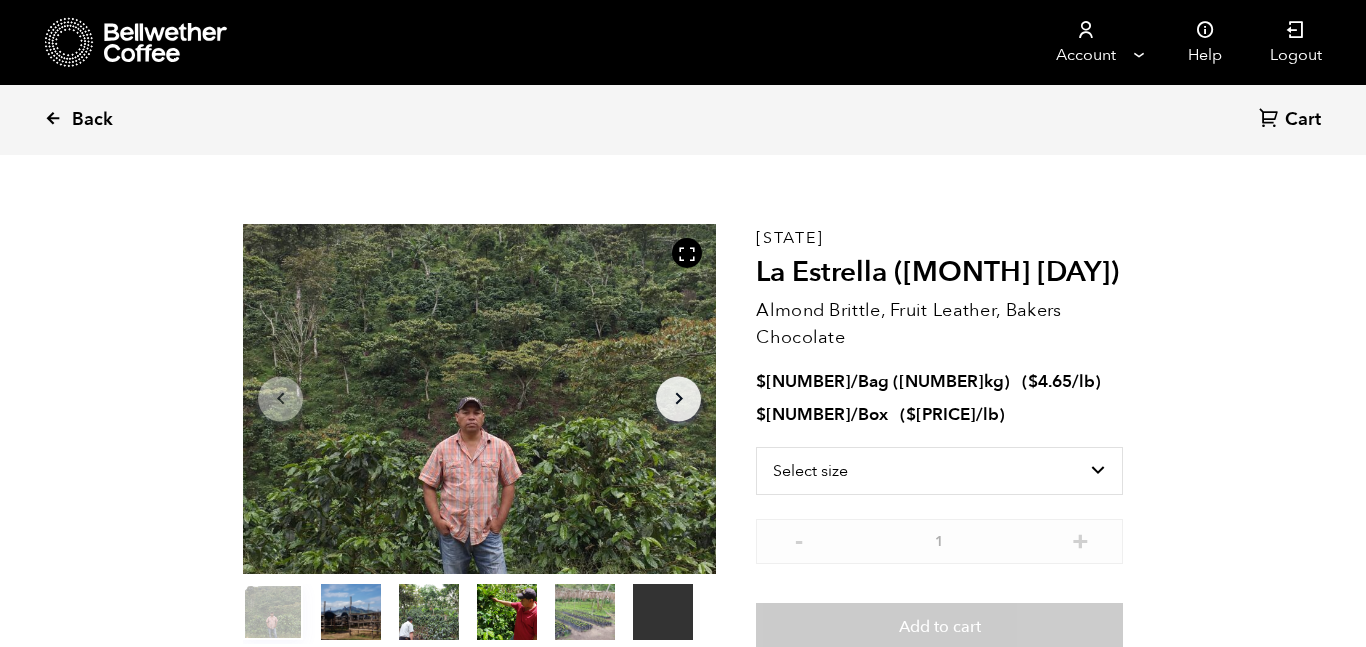 click on "Back" at bounding box center [106, 120] 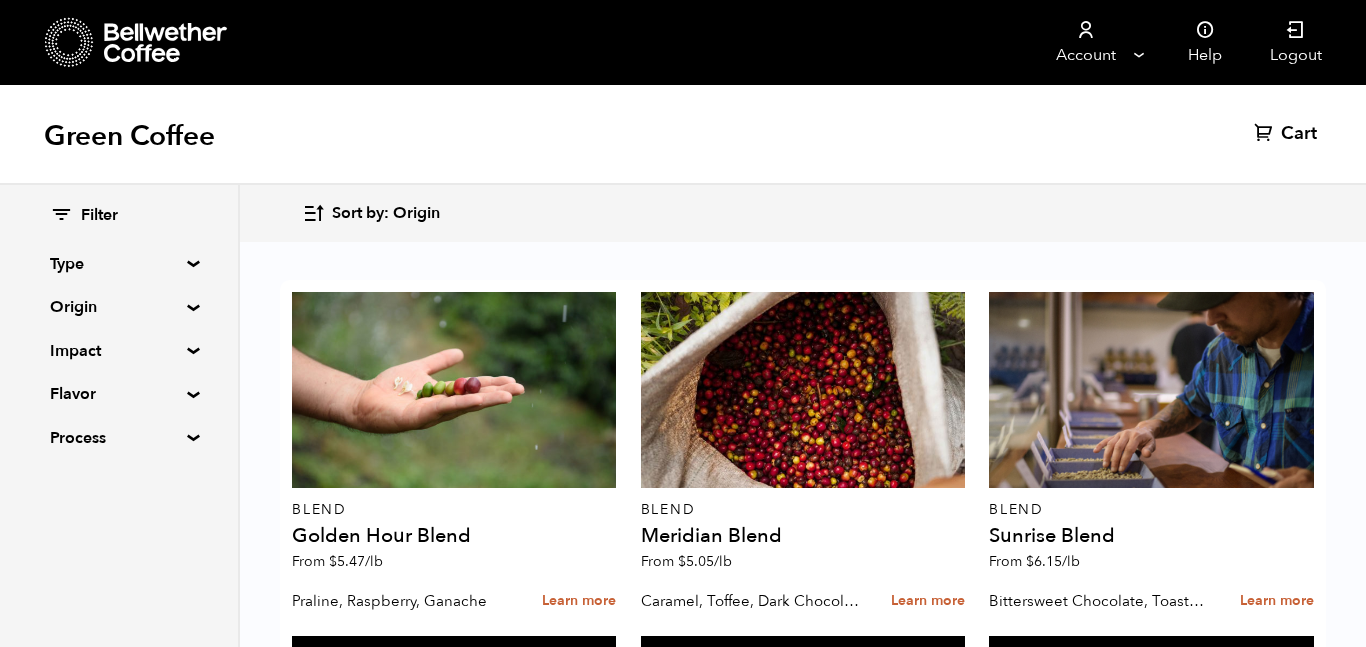 scroll, scrollTop: 2567, scrollLeft: 0, axis: vertical 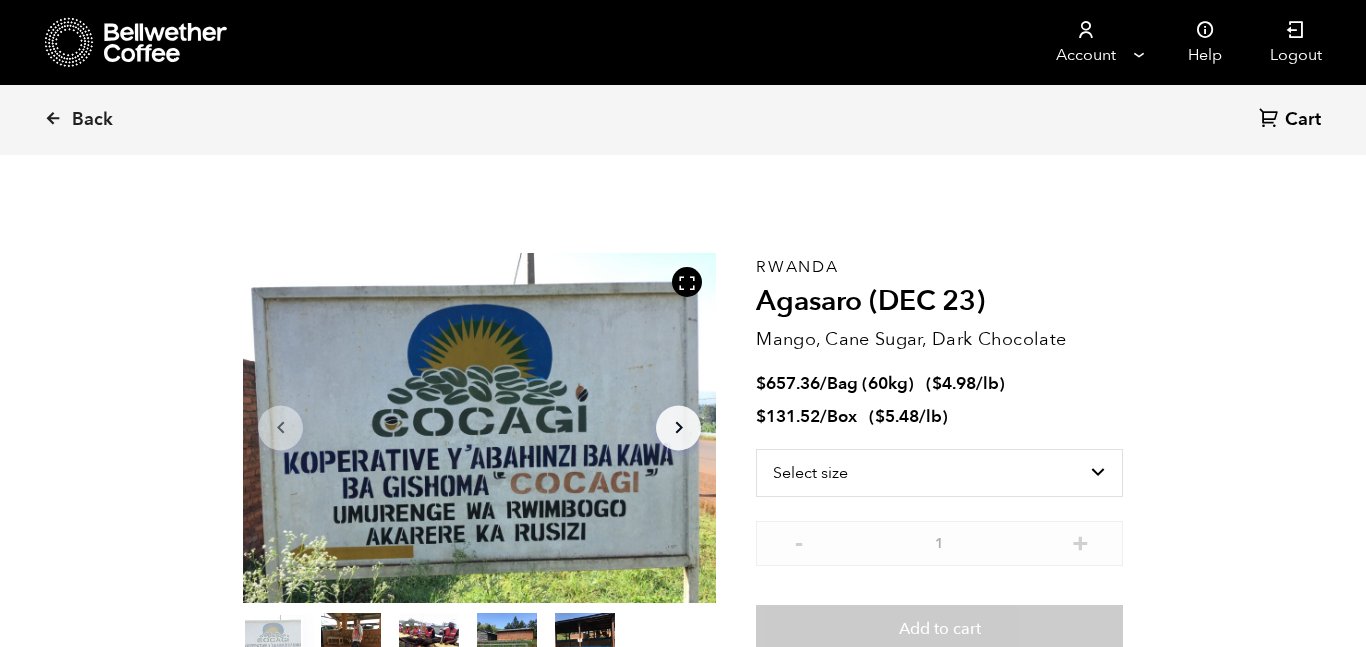 click on "Item 1 of 5             Arrow Left Arrow Right item 0 item 1 item 2 item 3 item 4 Item 1 of 5" at bounding box center [499, 463] 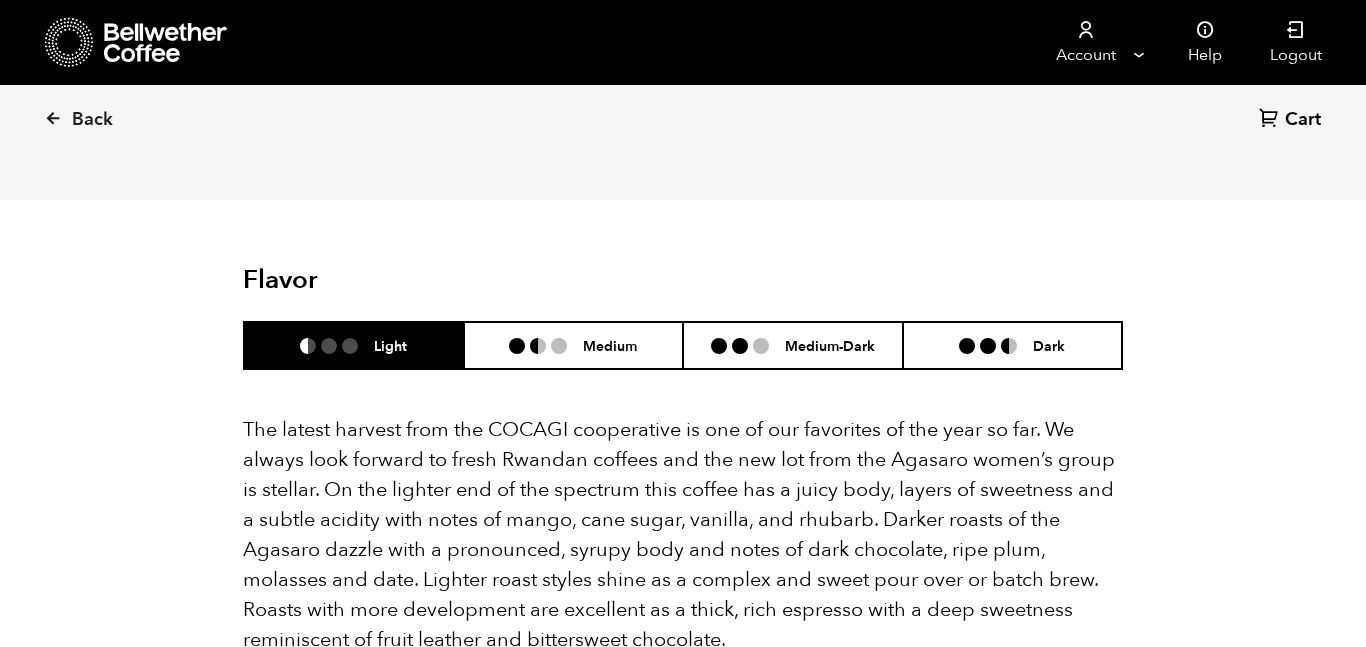 scroll, scrollTop: 1176, scrollLeft: 0, axis: vertical 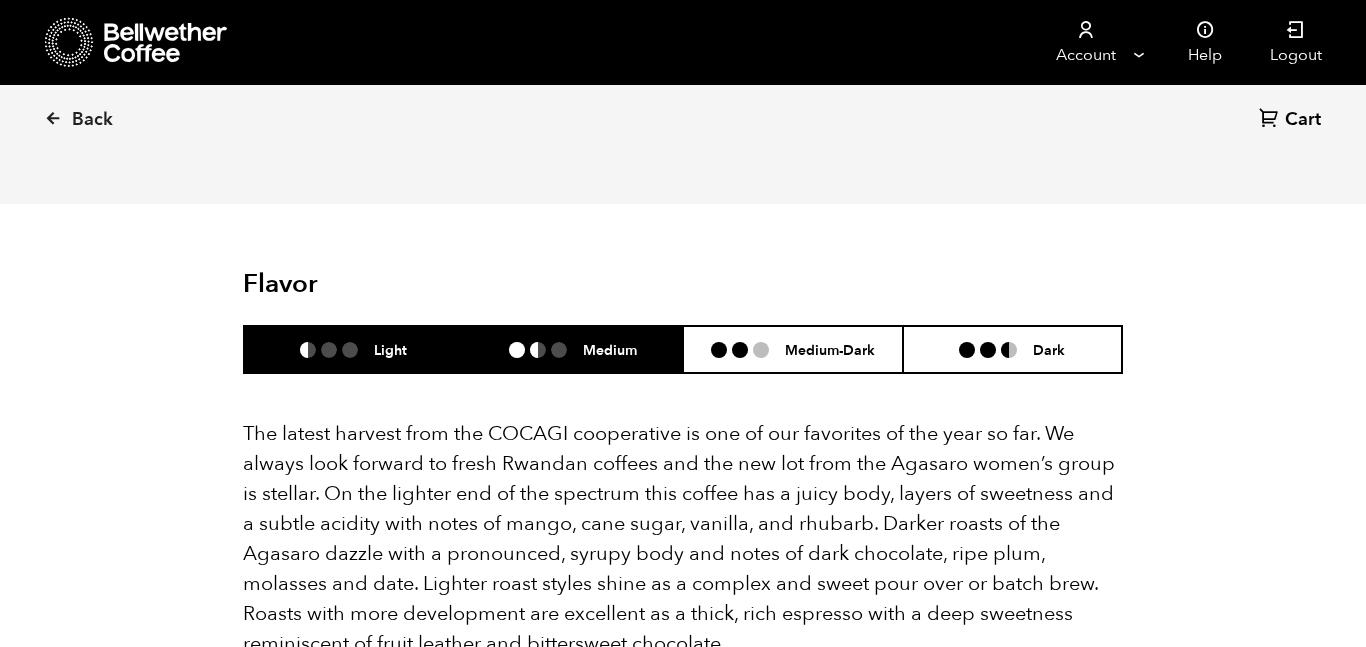 click at bounding box center [538, 350] 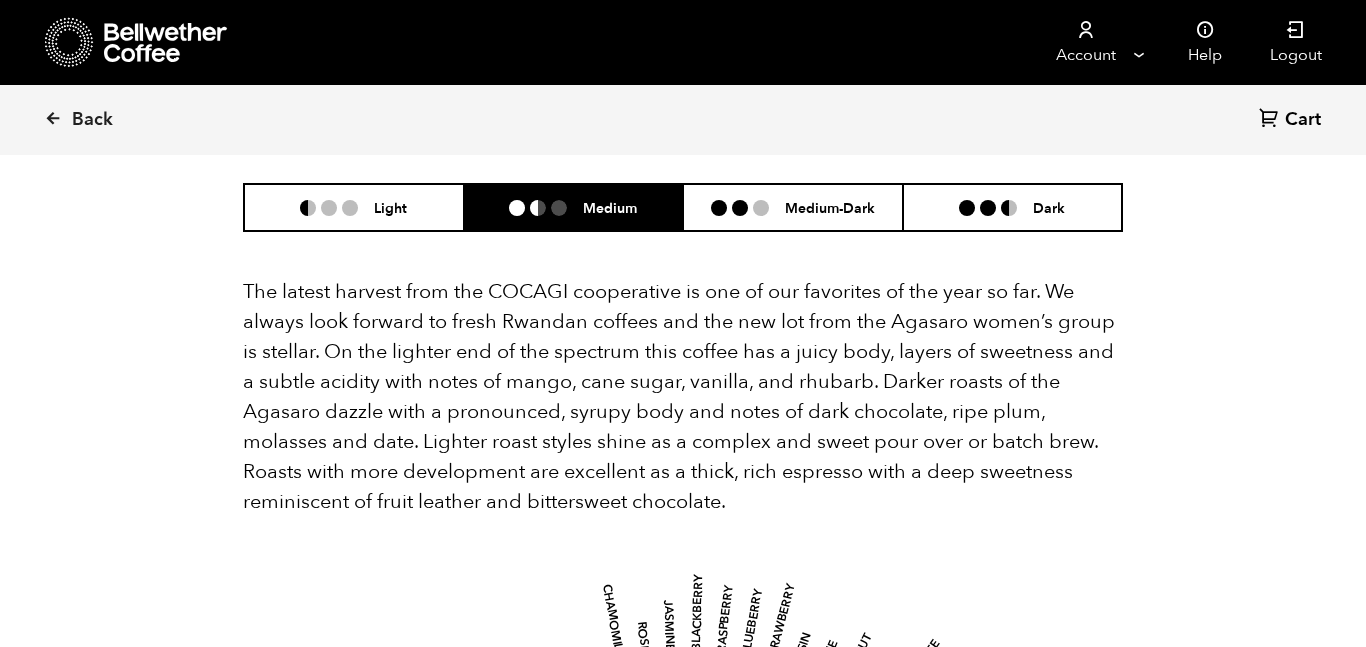 scroll, scrollTop: 1306, scrollLeft: 0, axis: vertical 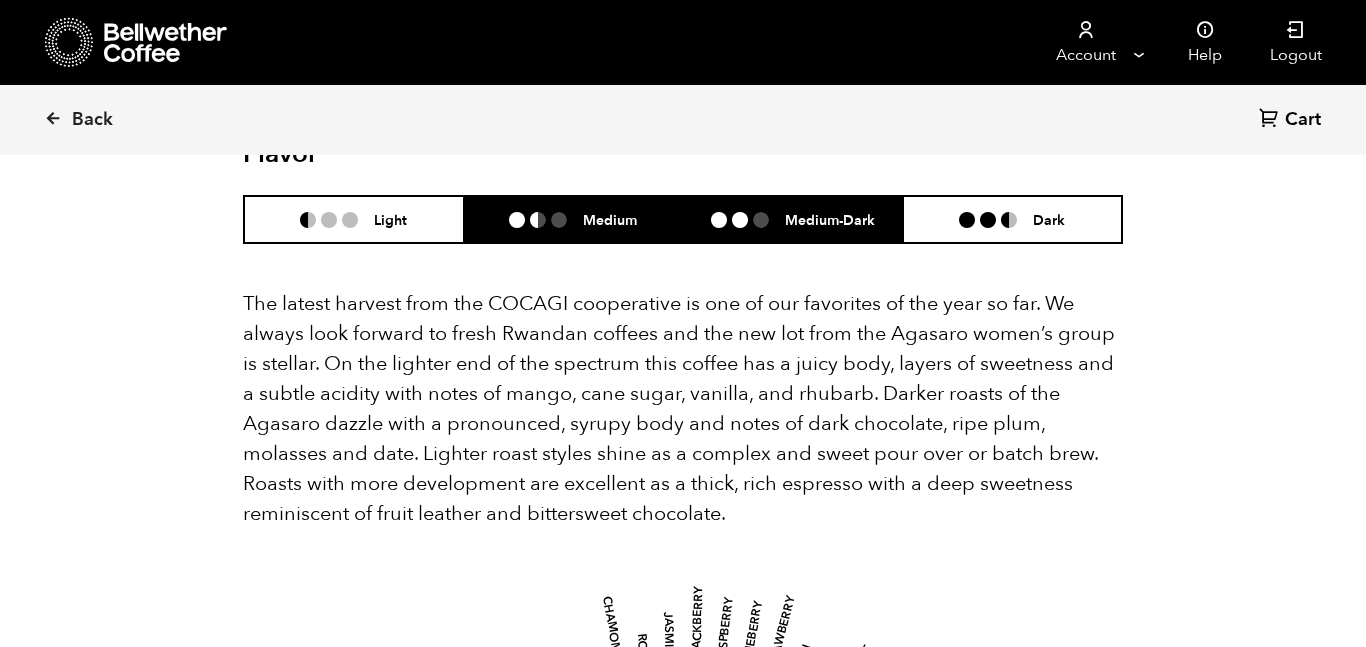 click on "Medium-Dark" at bounding box center [610, 219] 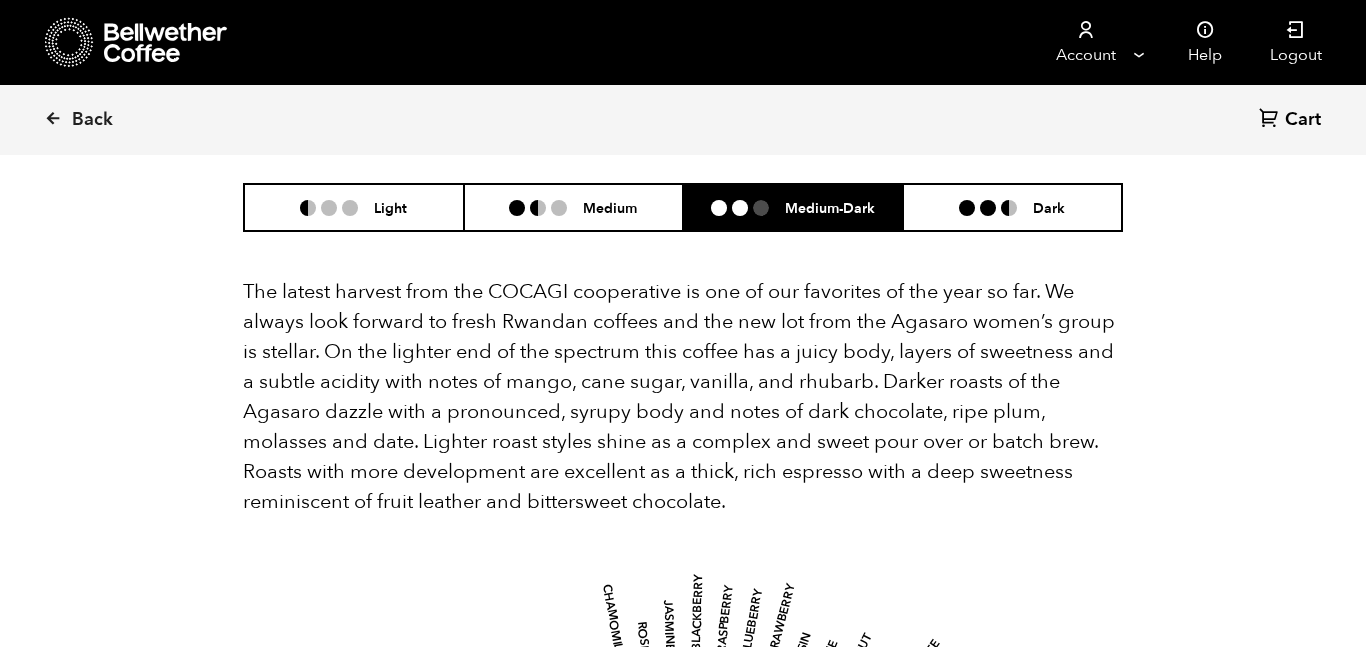 scroll, scrollTop: 1314, scrollLeft: 0, axis: vertical 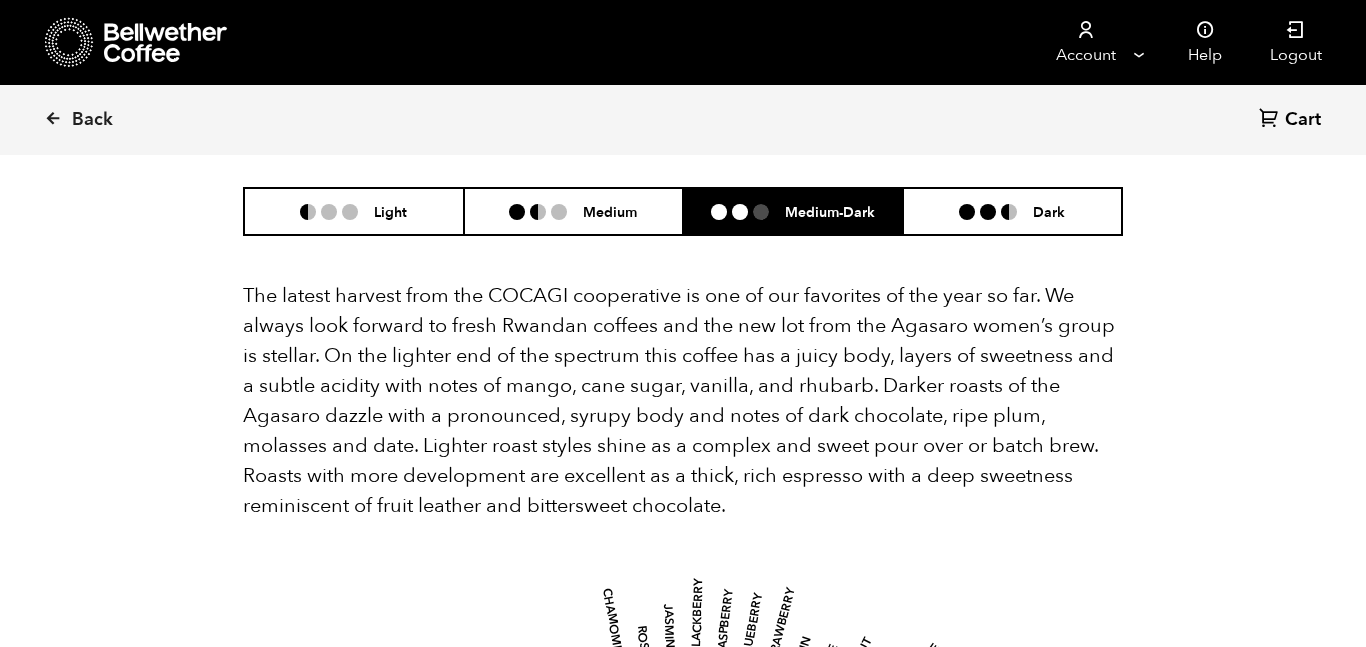 click on "Medium-Dark" at bounding box center (793, 211) 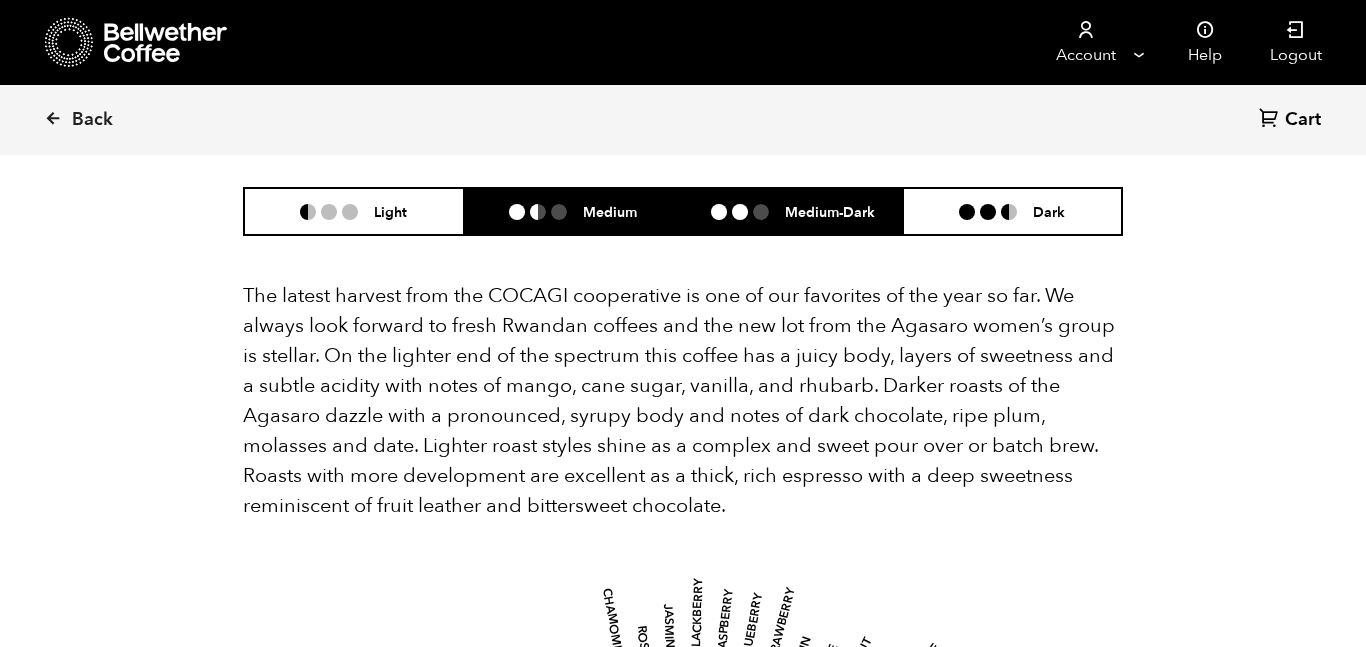 click at bounding box center [538, 212] 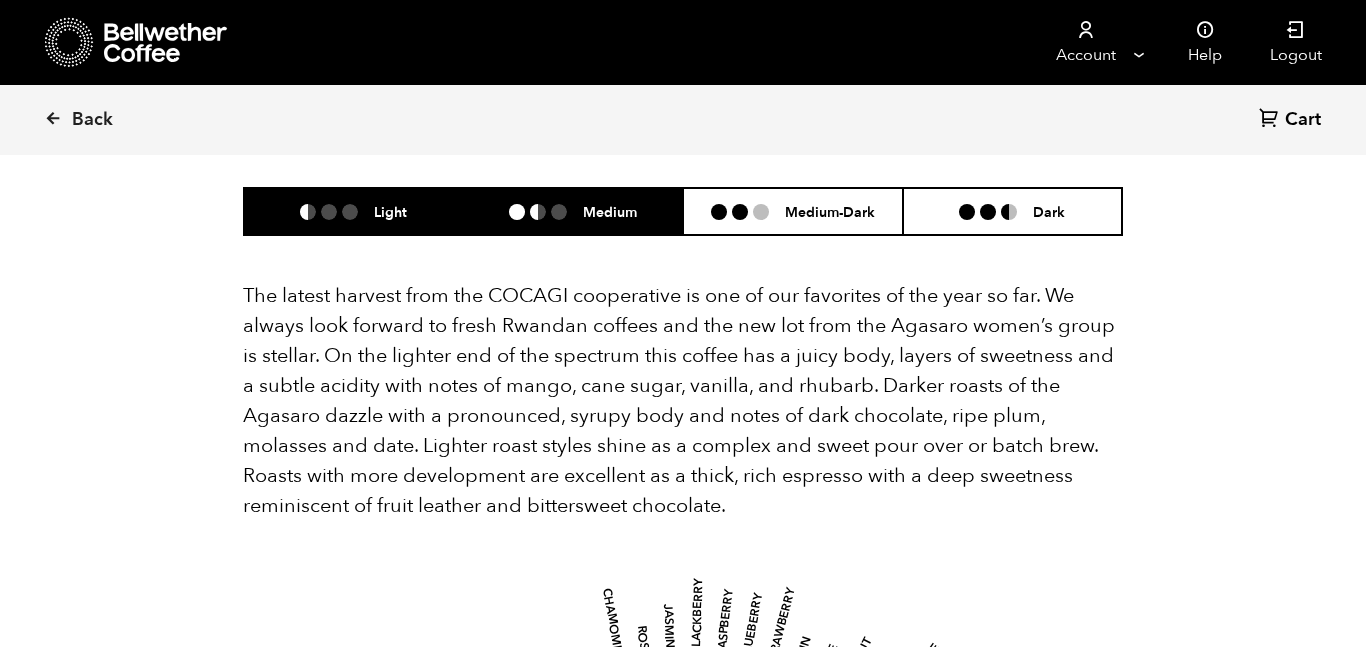 click on "Light" at bounding box center (354, 211) 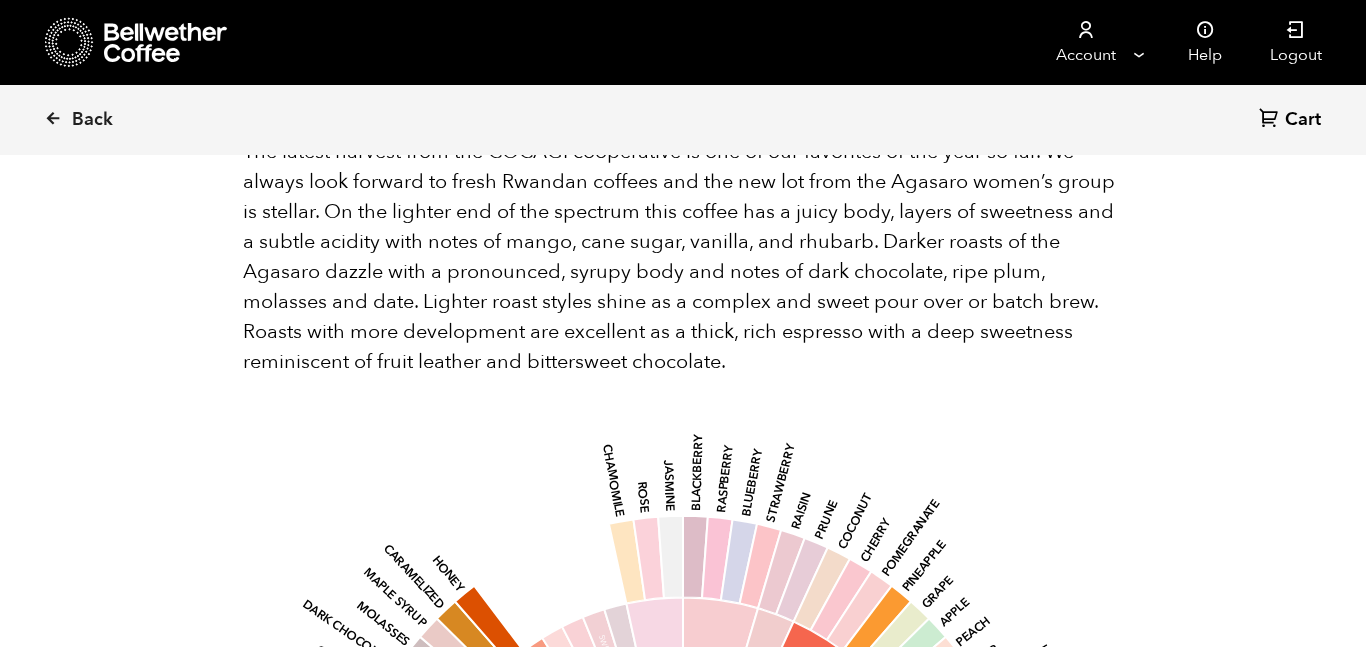 scroll, scrollTop: 0, scrollLeft: 0, axis: both 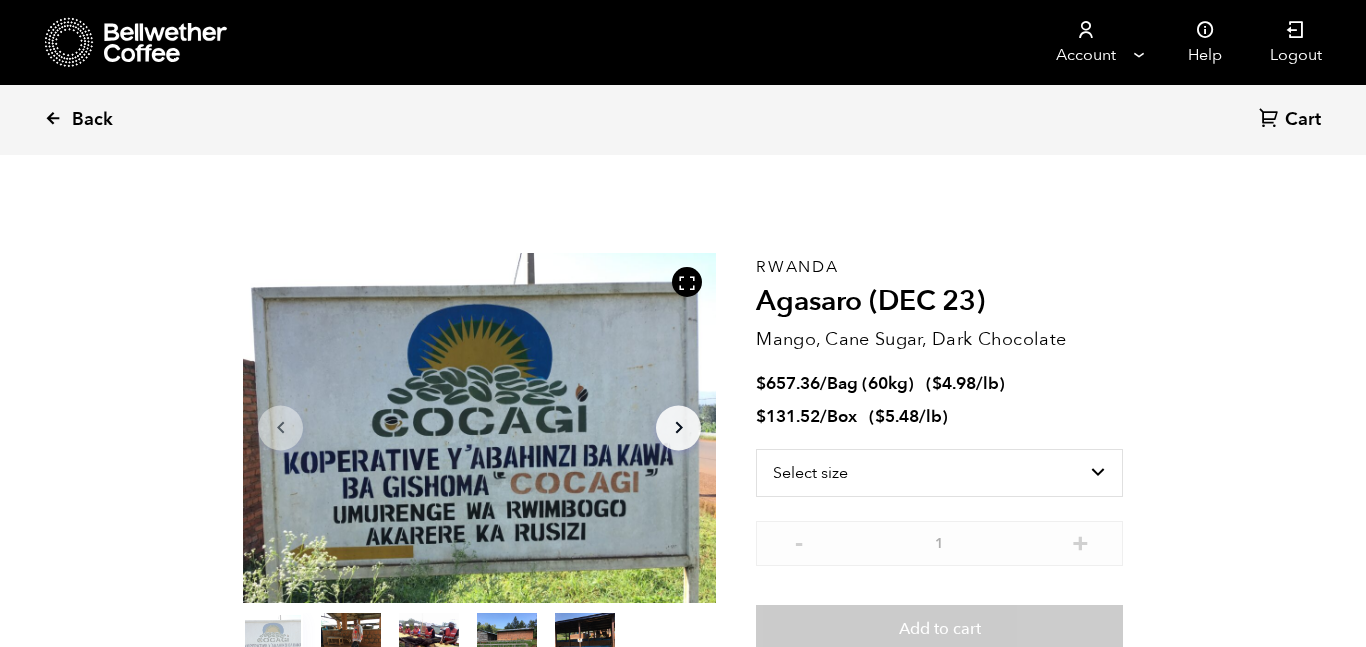 click at bounding box center (53, 118) 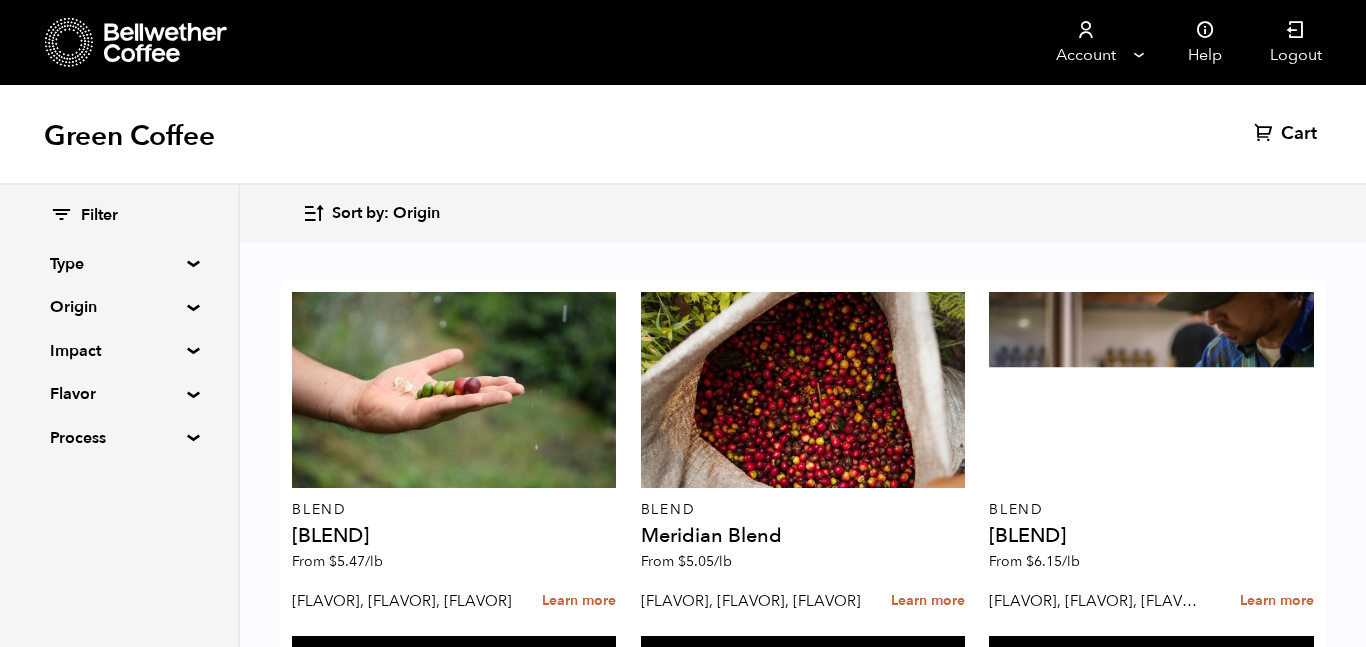 scroll, scrollTop: 2075, scrollLeft: 0, axis: vertical 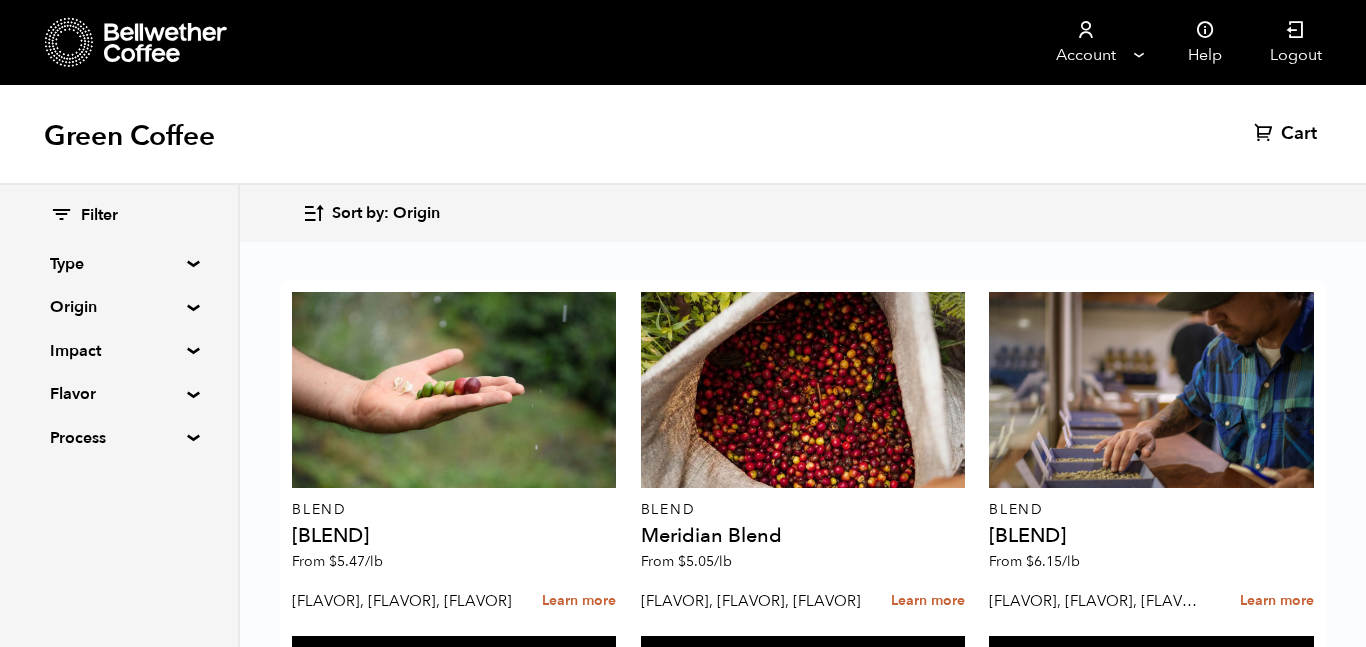 click at bounding box center (803, 2460) 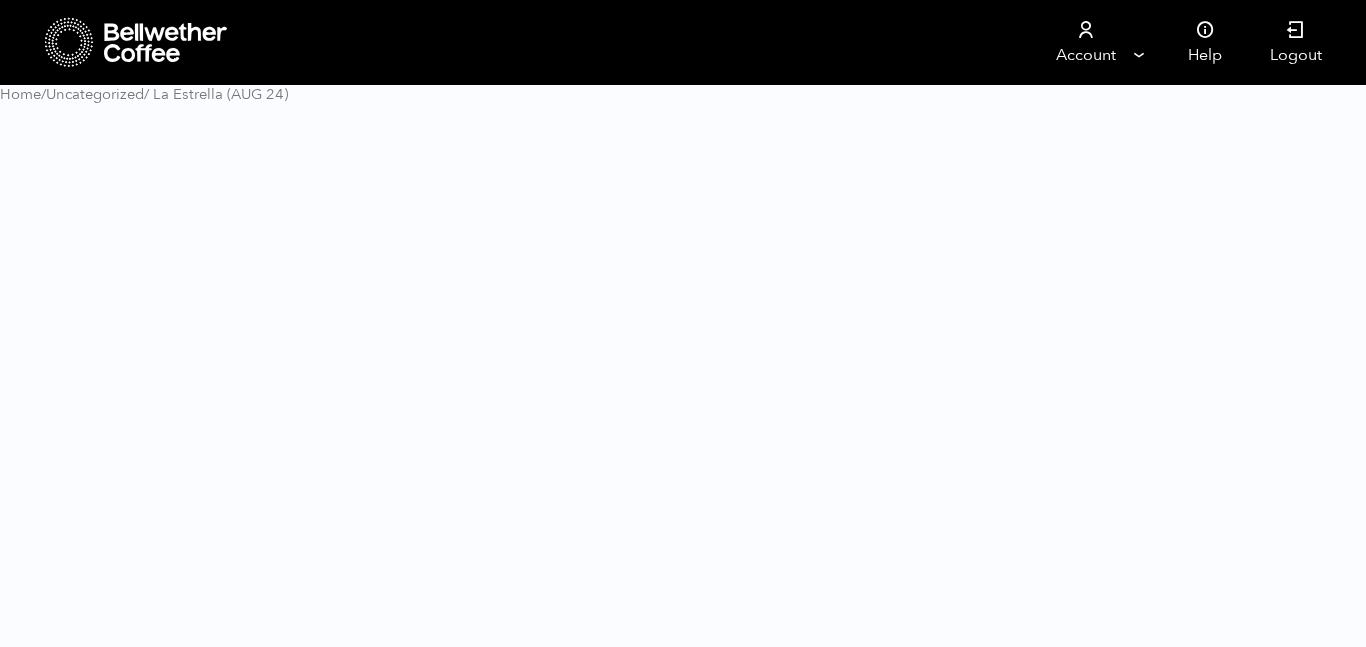 scroll, scrollTop: 0, scrollLeft: 0, axis: both 